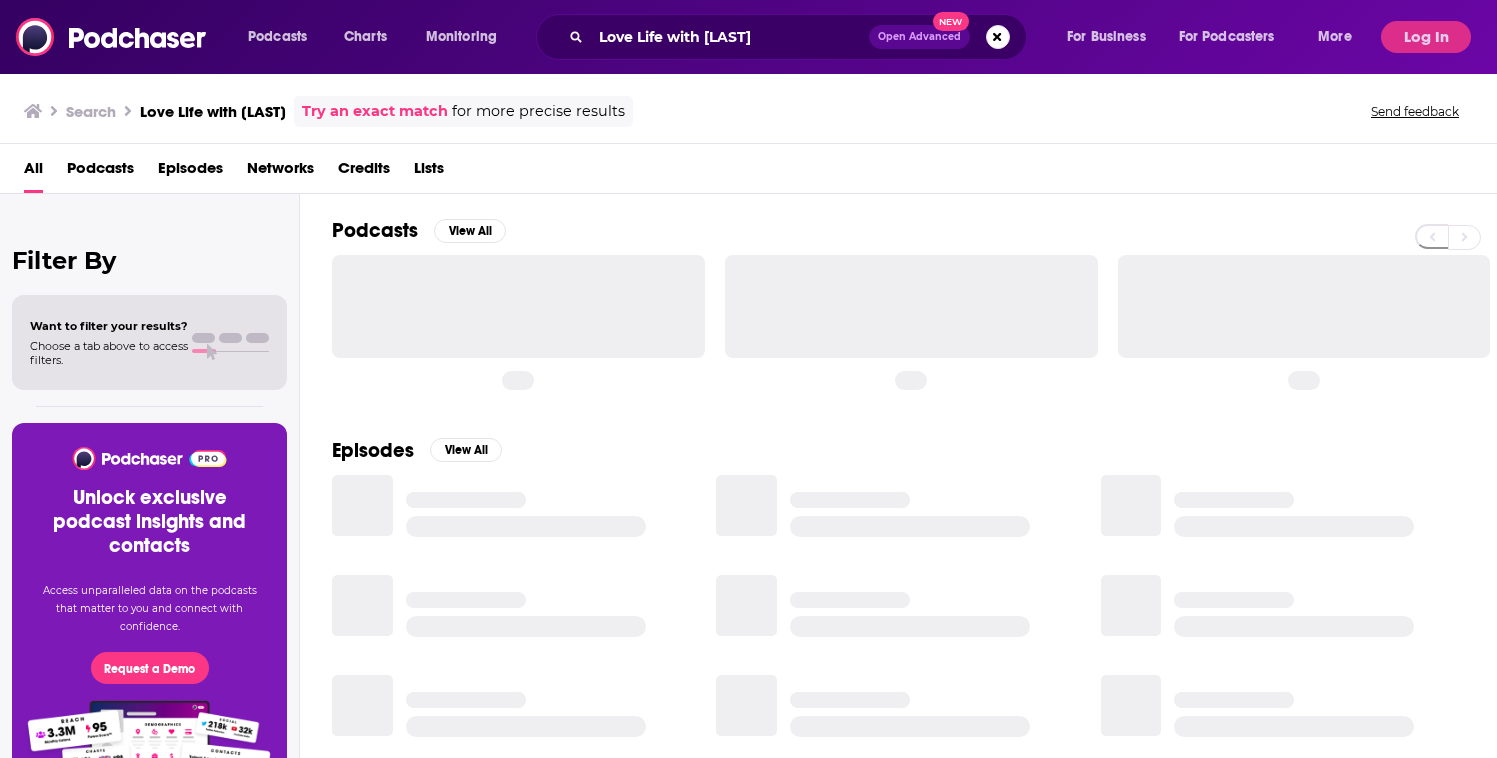 scroll, scrollTop: 0, scrollLeft: 0, axis: both 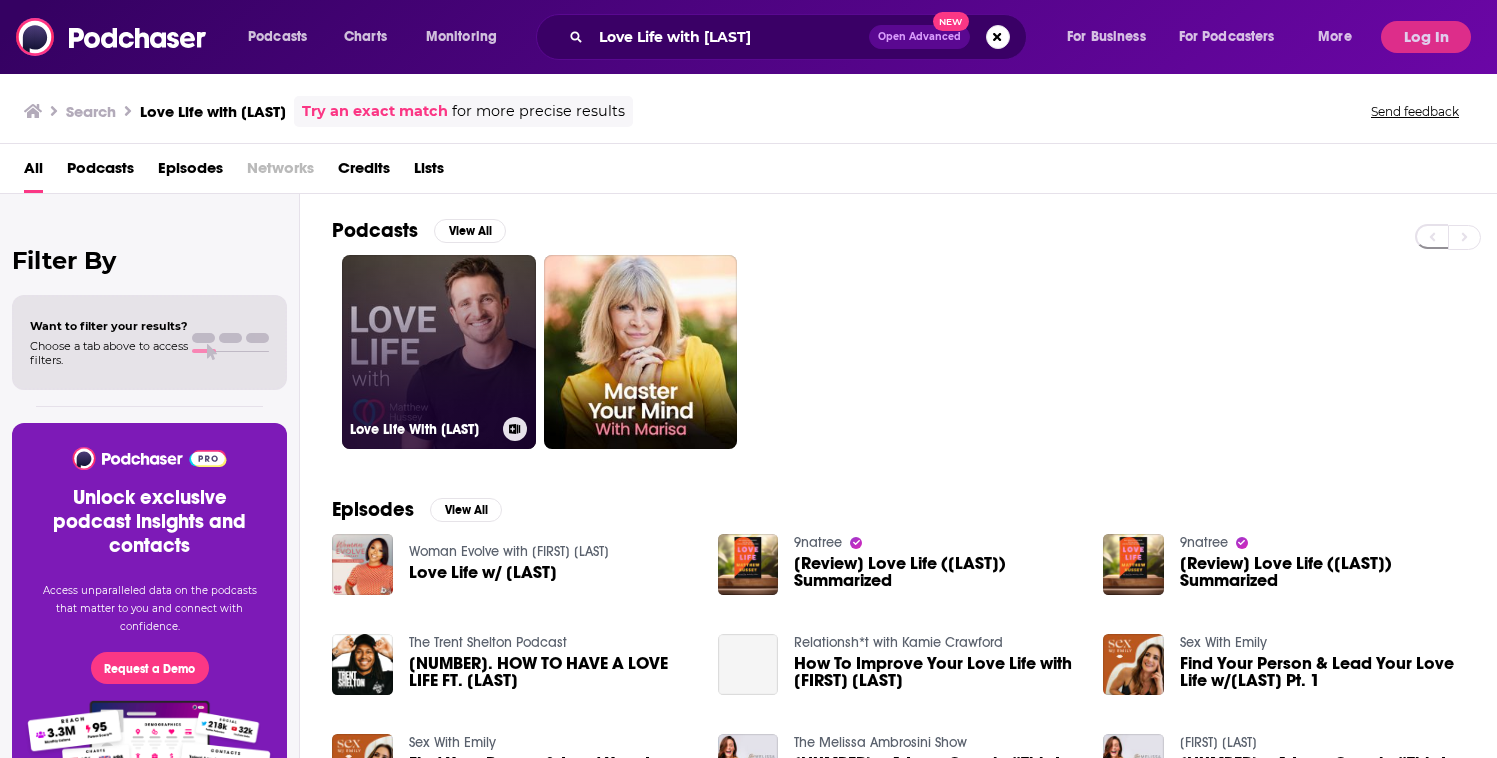 click on "Love Life With [LAST]" at bounding box center (439, 352) 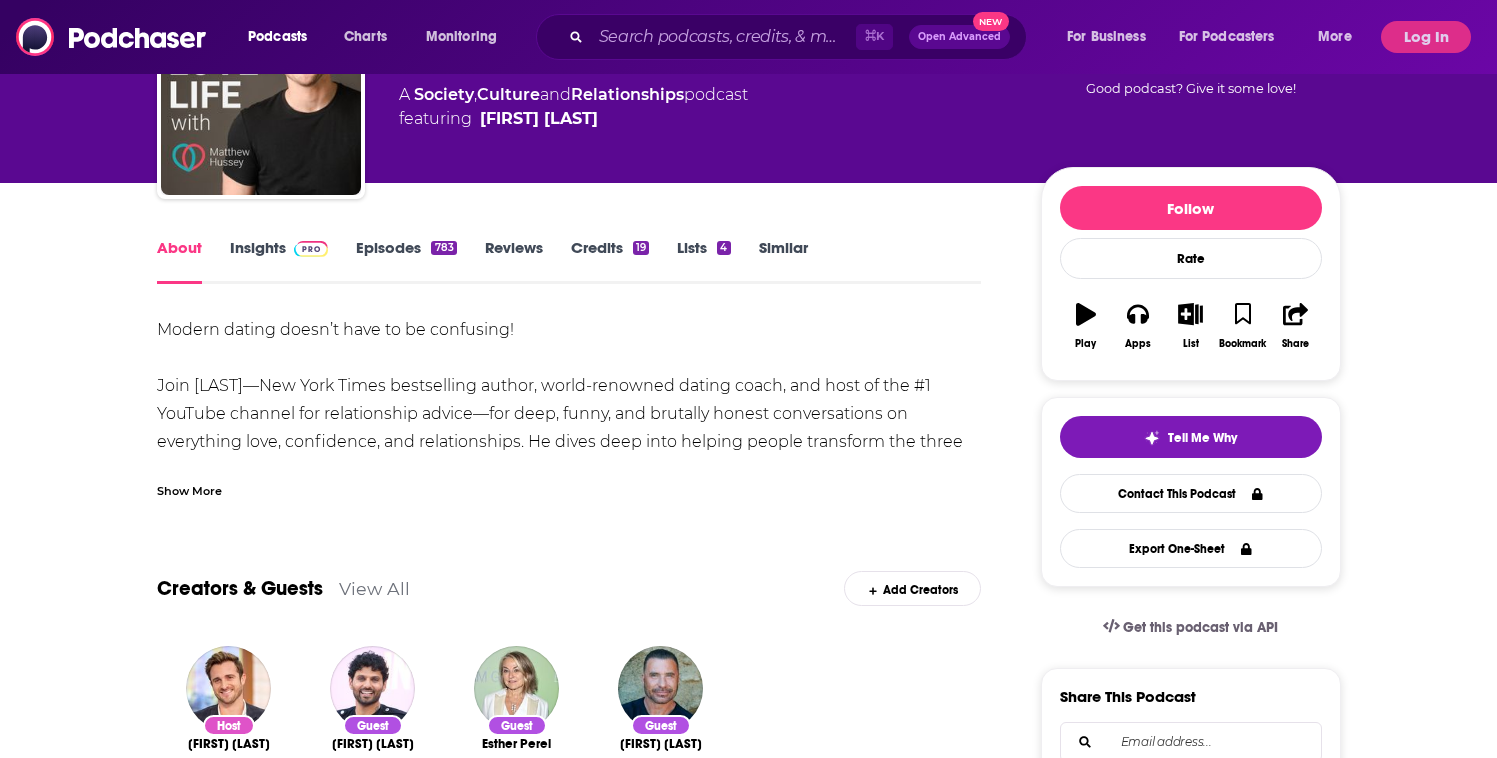 scroll, scrollTop: 101, scrollLeft: 0, axis: vertical 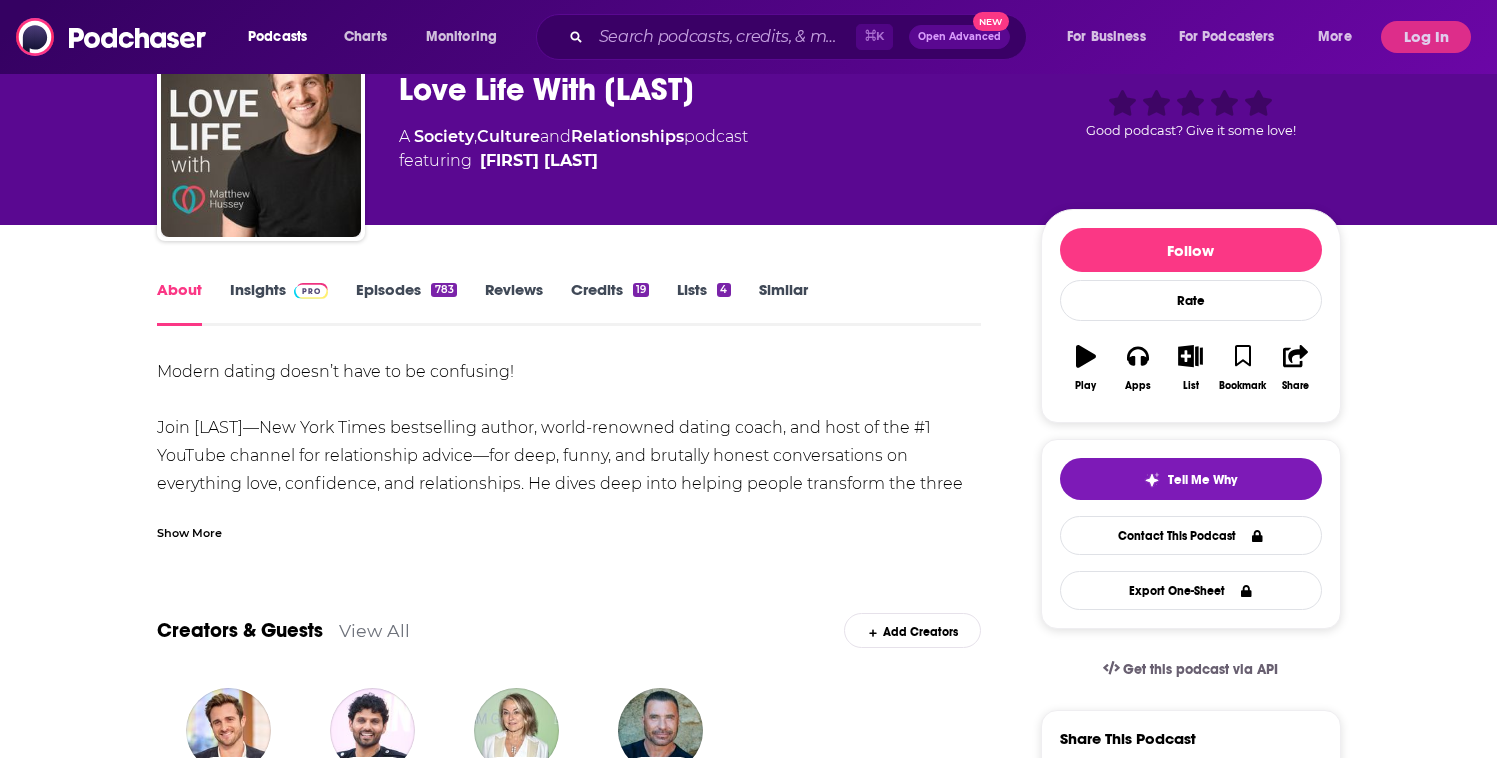 click on "Insights" at bounding box center (279, 303) 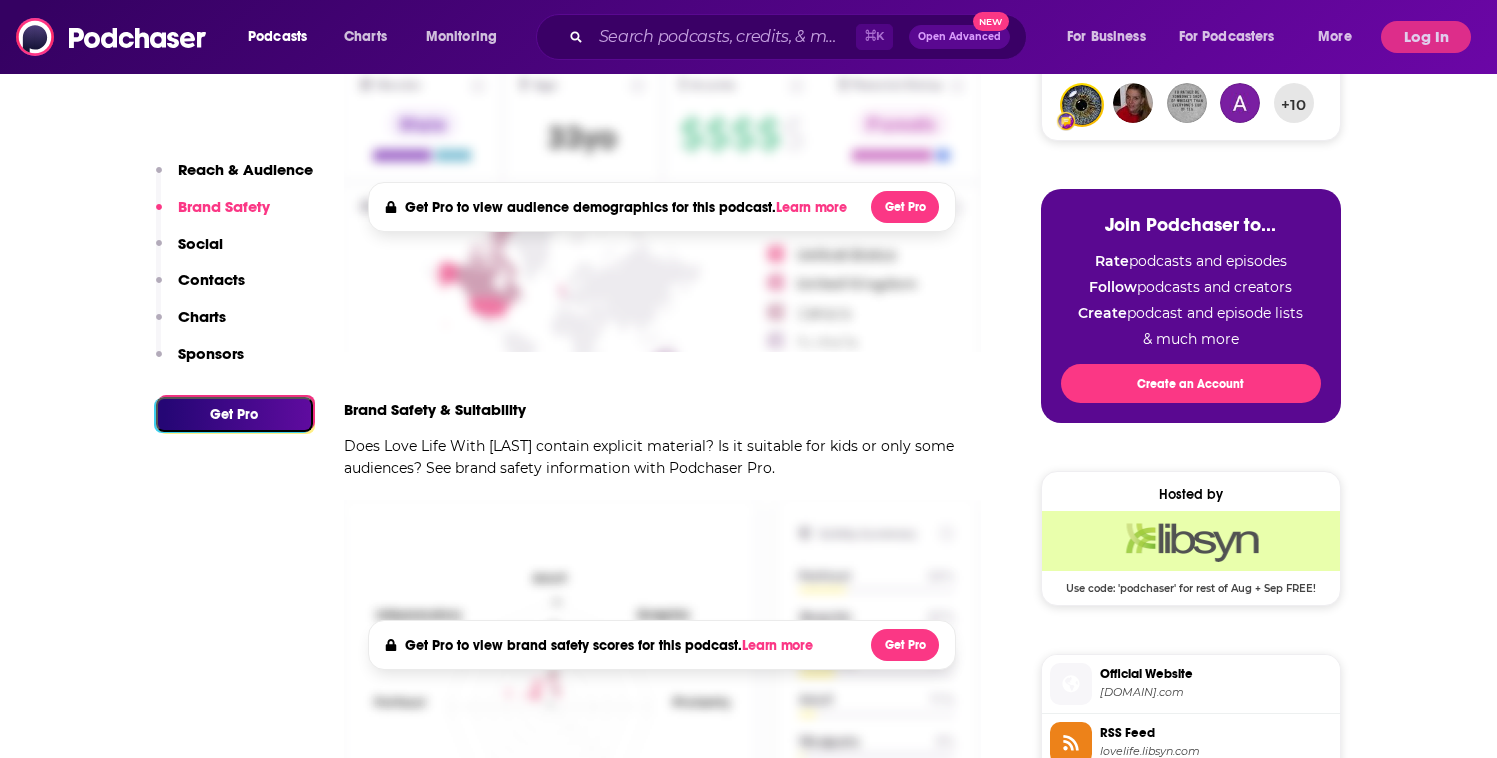 scroll, scrollTop: 649, scrollLeft: 0, axis: vertical 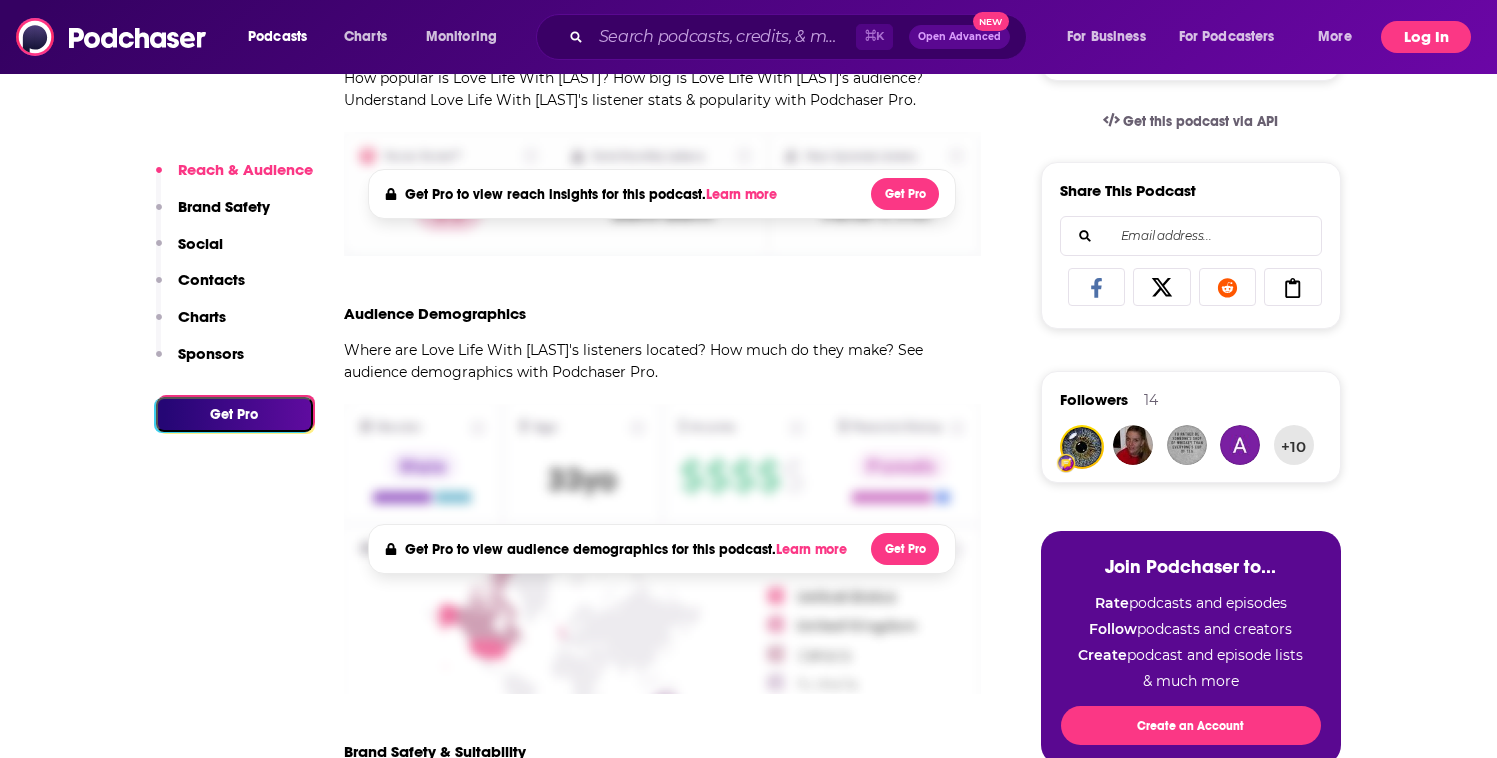 click on "Log In" at bounding box center [1426, 37] 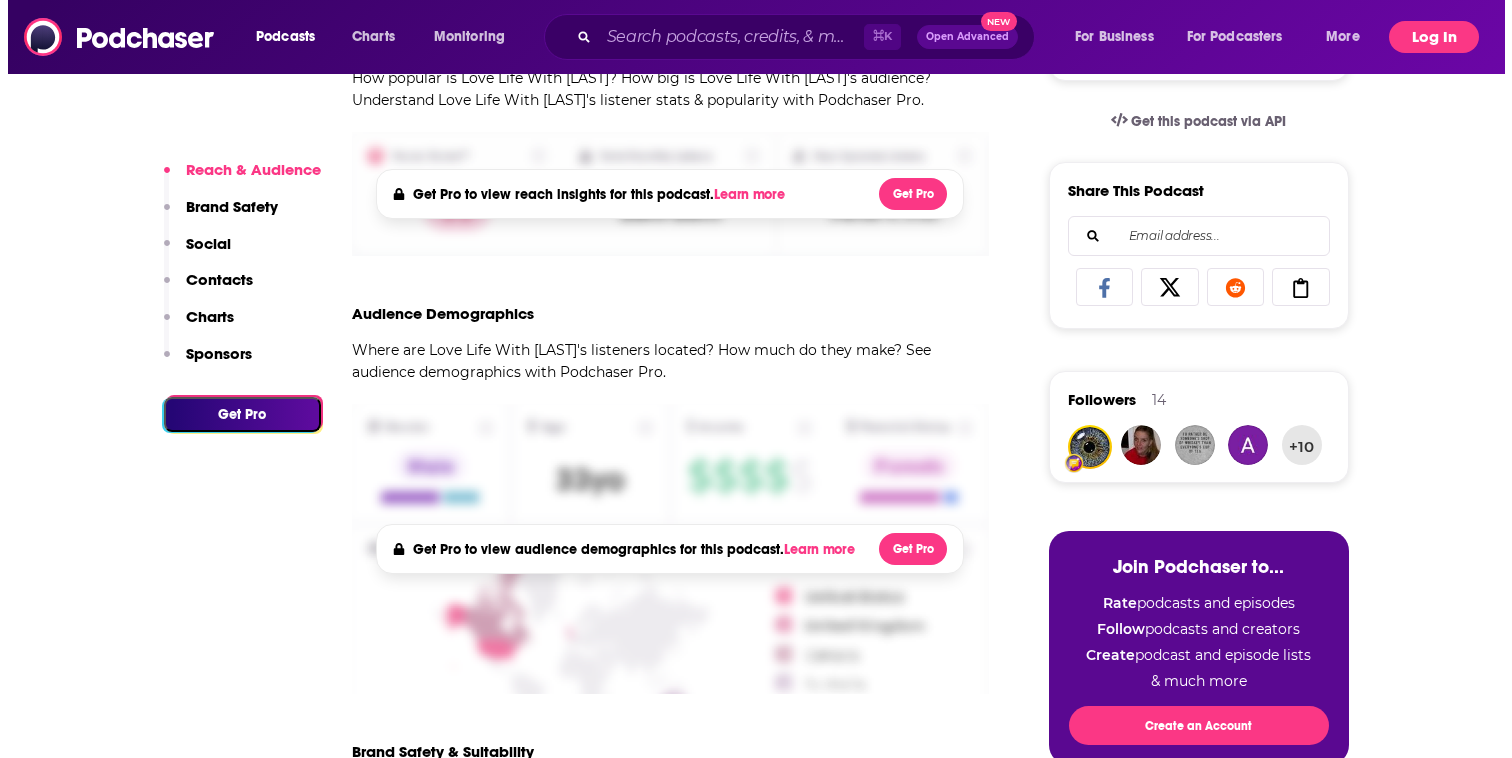 scroll, scrollTop: 0, scrollLeft: 0, axis: both 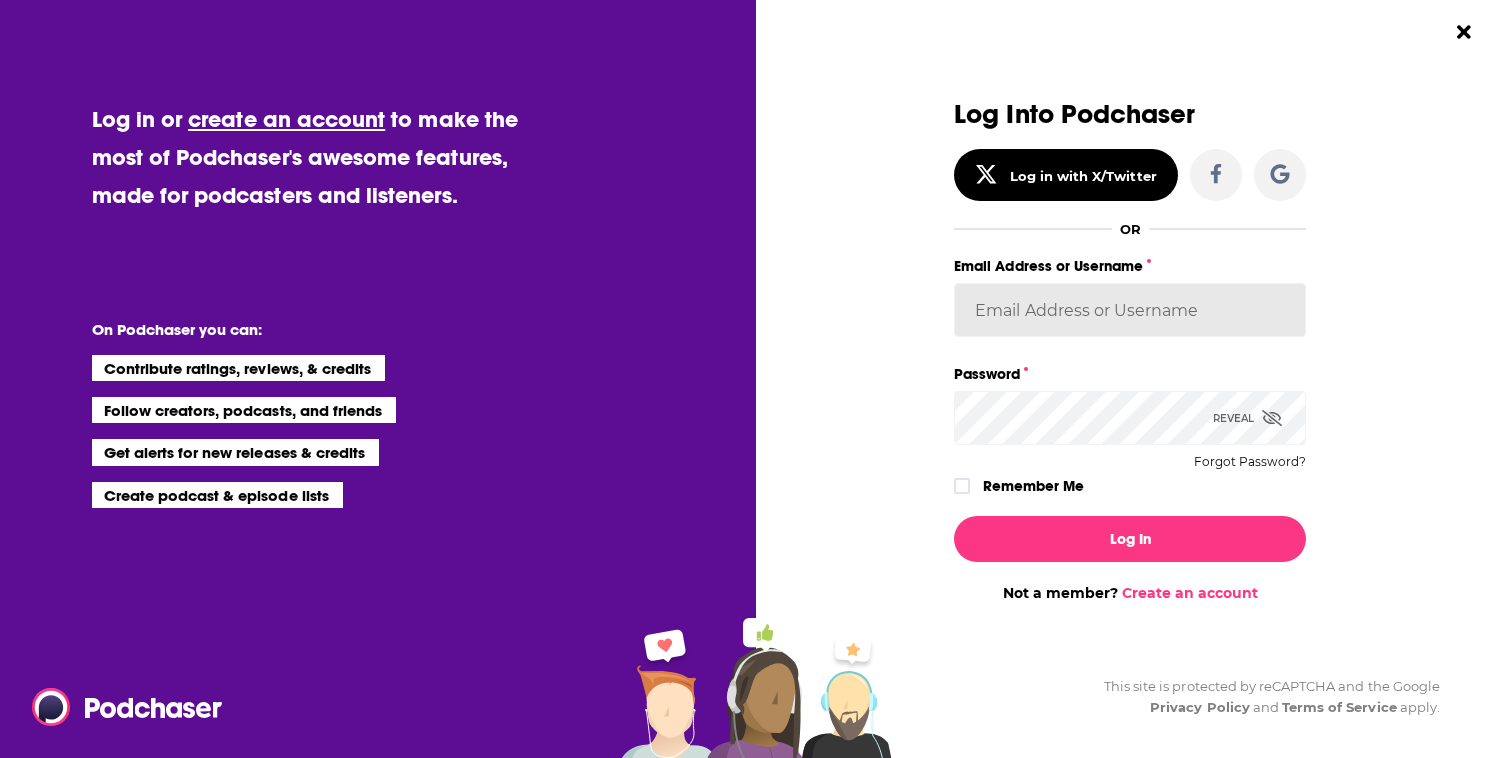 click on "Email Address or Username" at bounding box center [1130, 310] 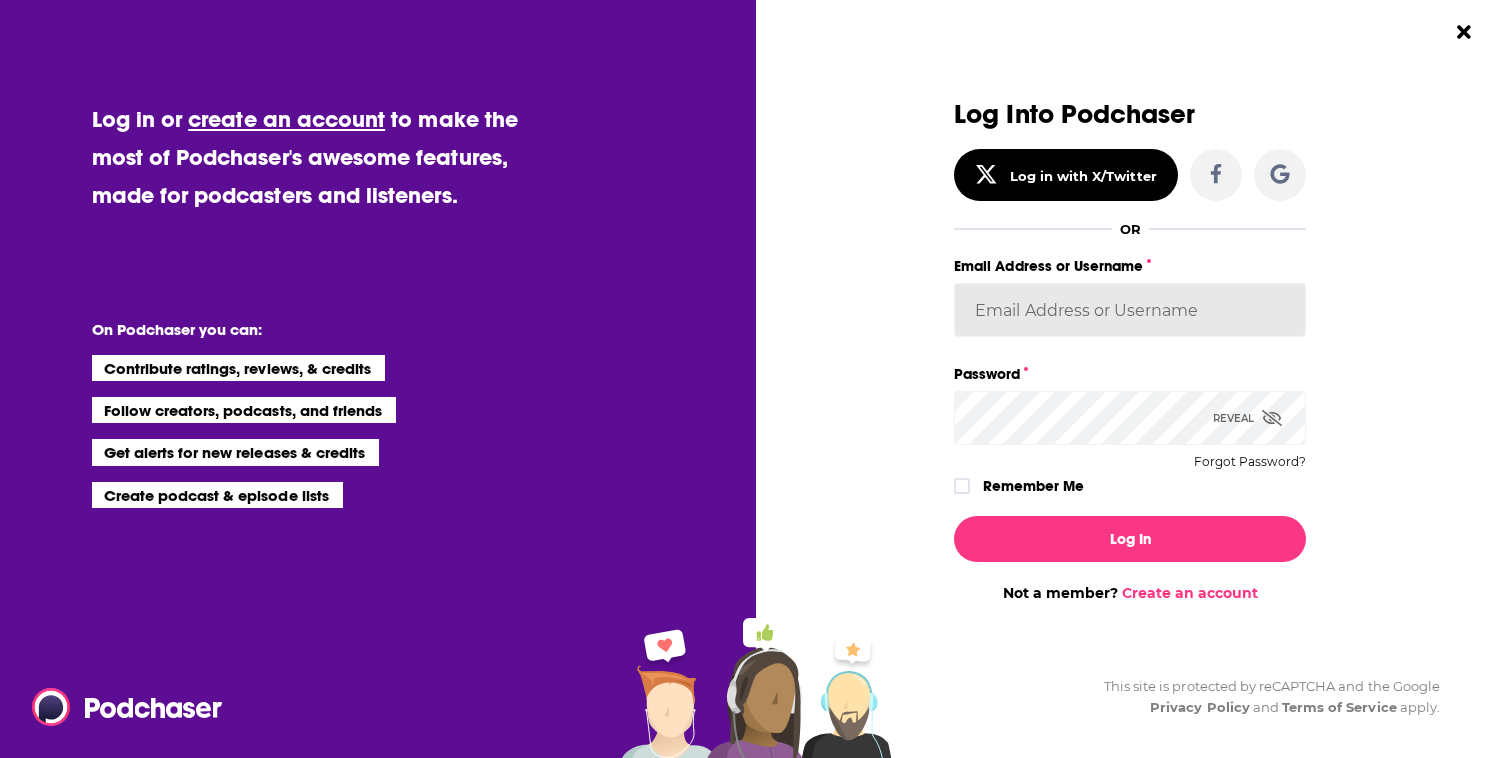 type on "[USERNAME]" 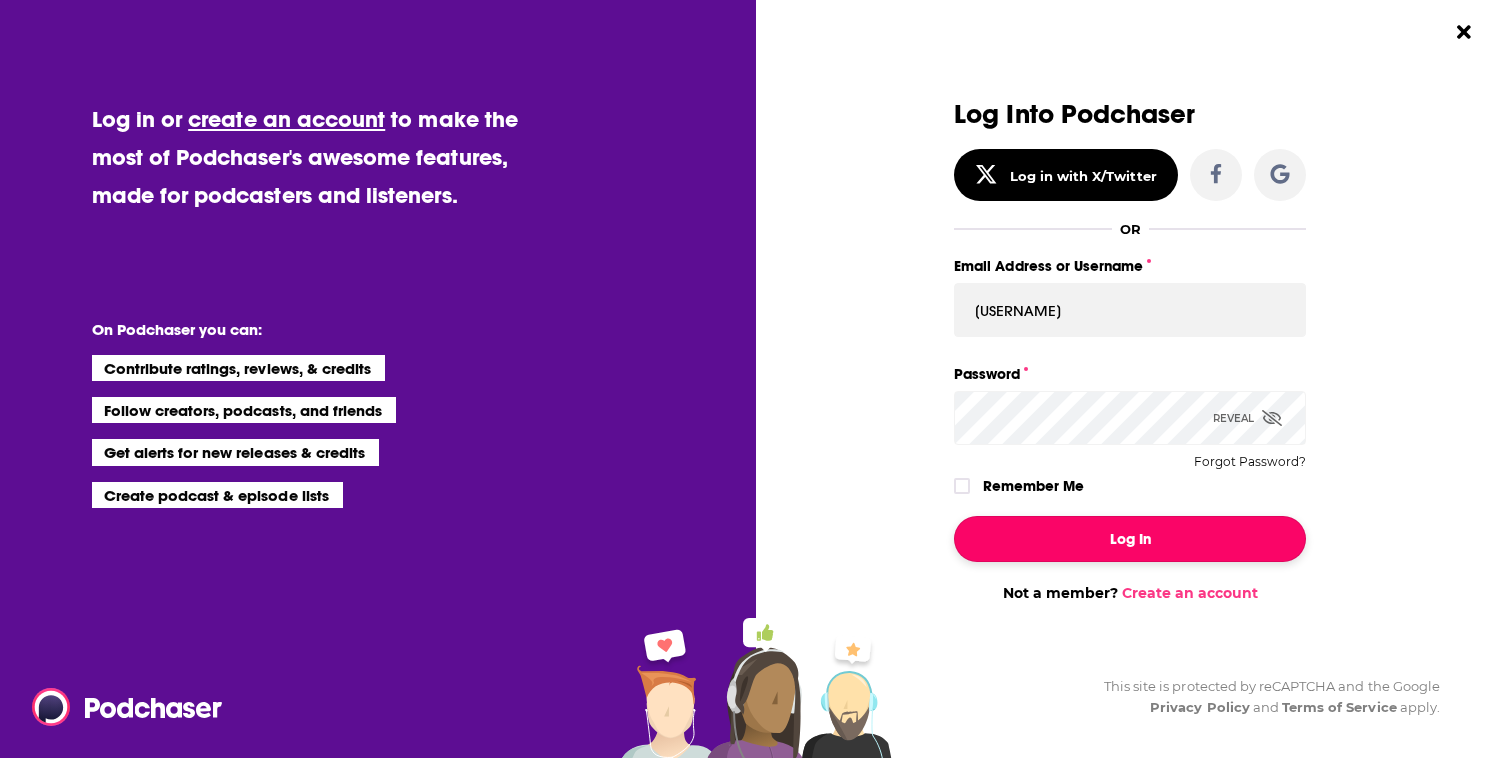 click on "Log In" at bounding box center [1130, 539] 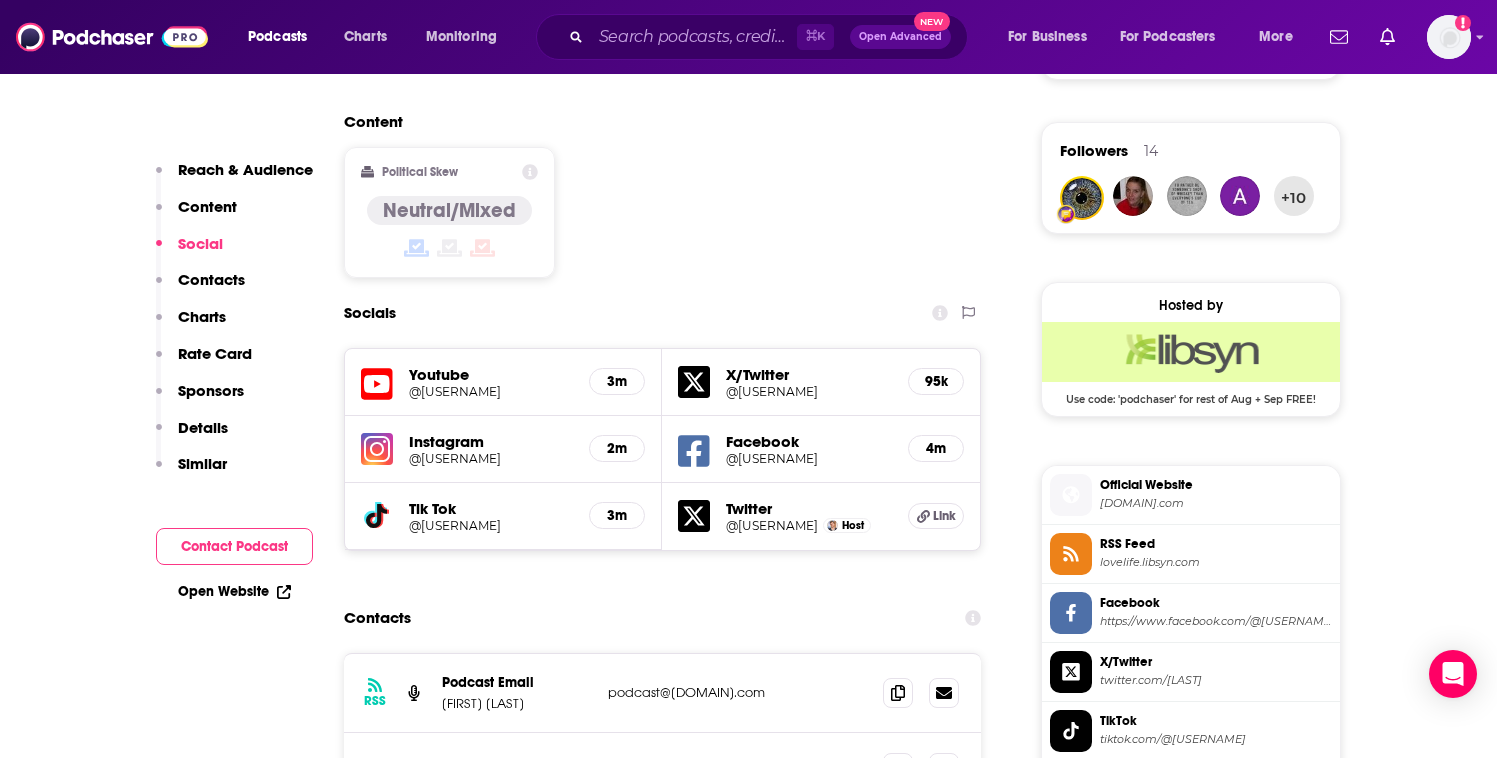 scroll, scrollTop: 1707, scrollLeft: 0, axis: vertical 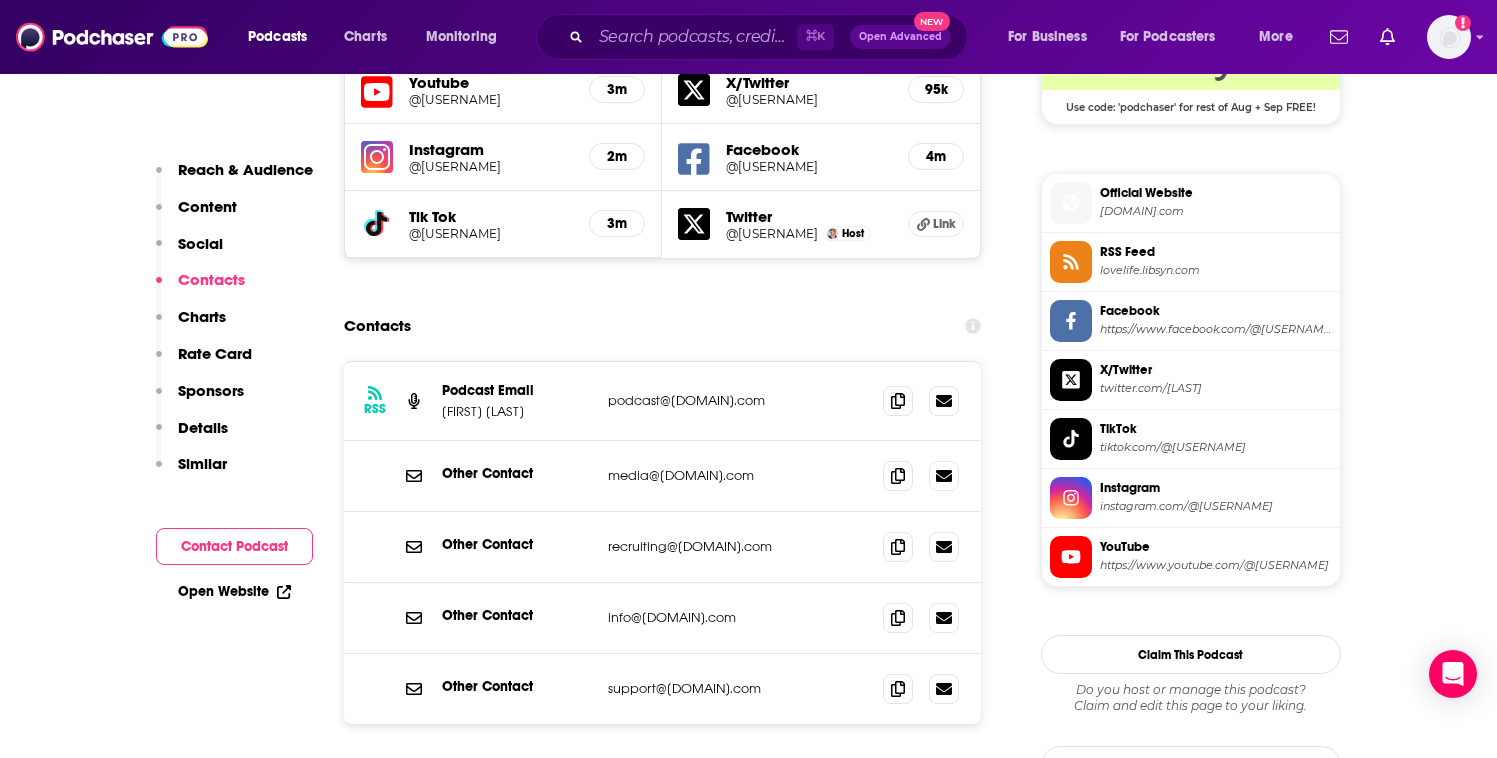 click on "info@[DOMAIN].com" at bounding box center (738, 617) 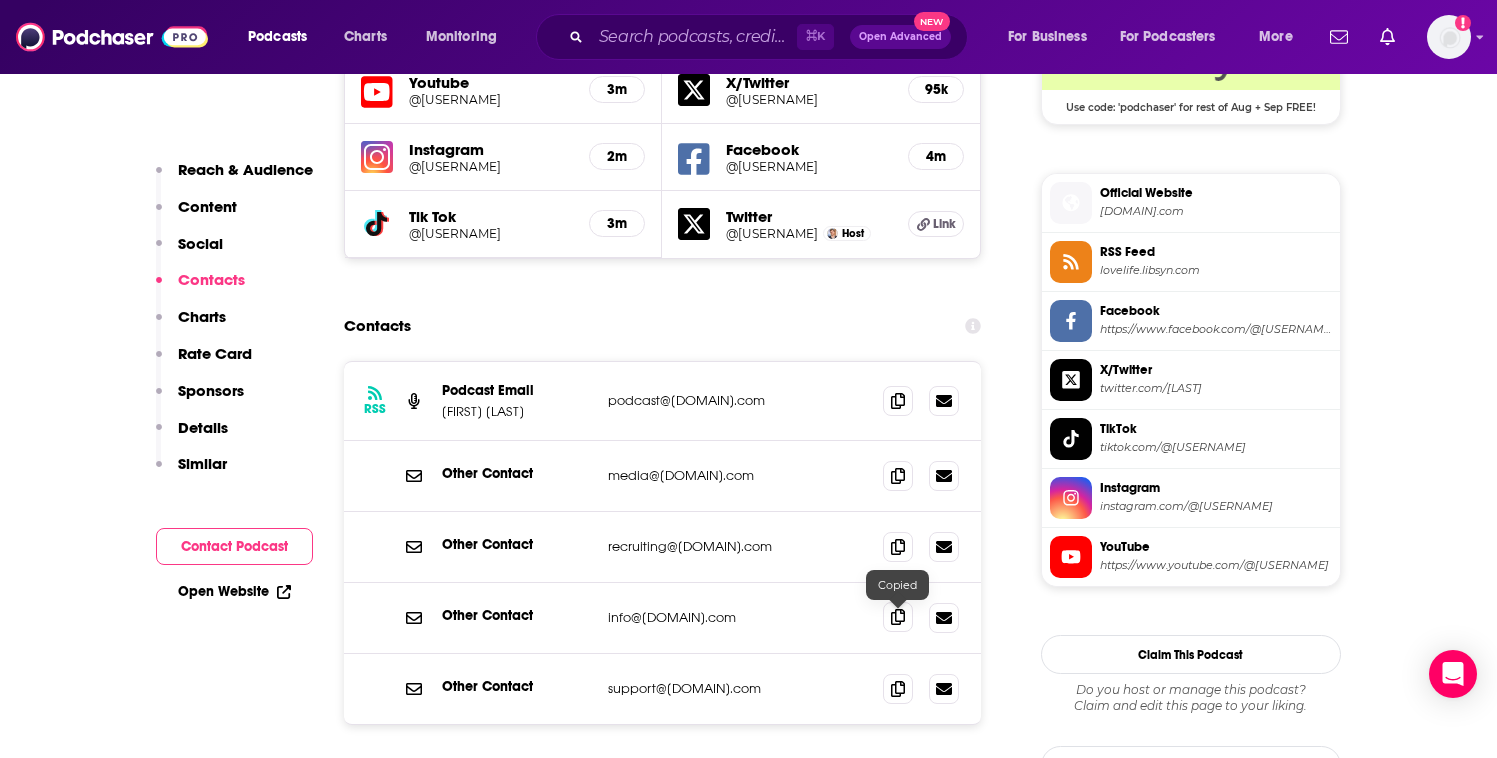 click 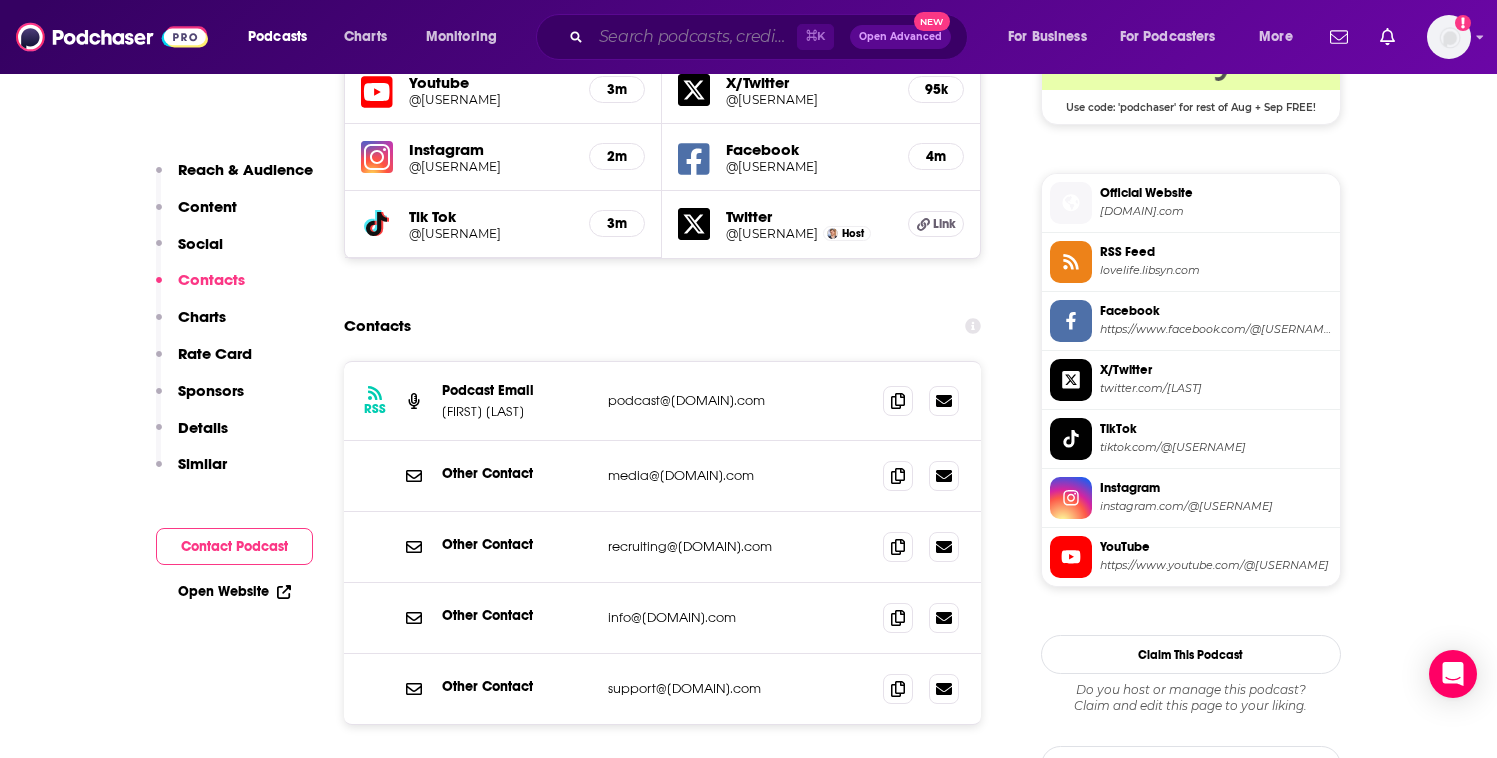 click at bounding box center (694, 37) 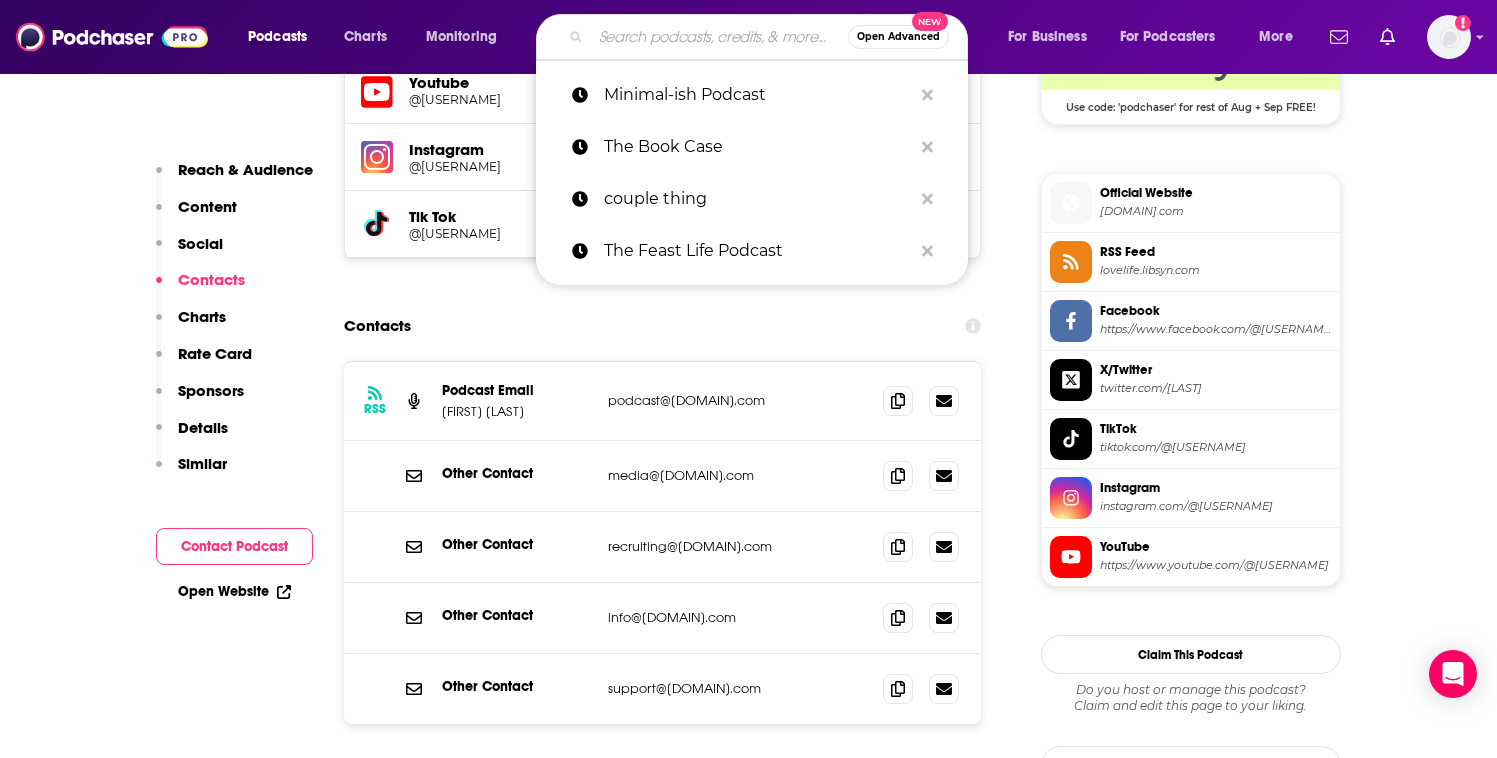 paste on "The Built Different Podcast with Zach Clinton" 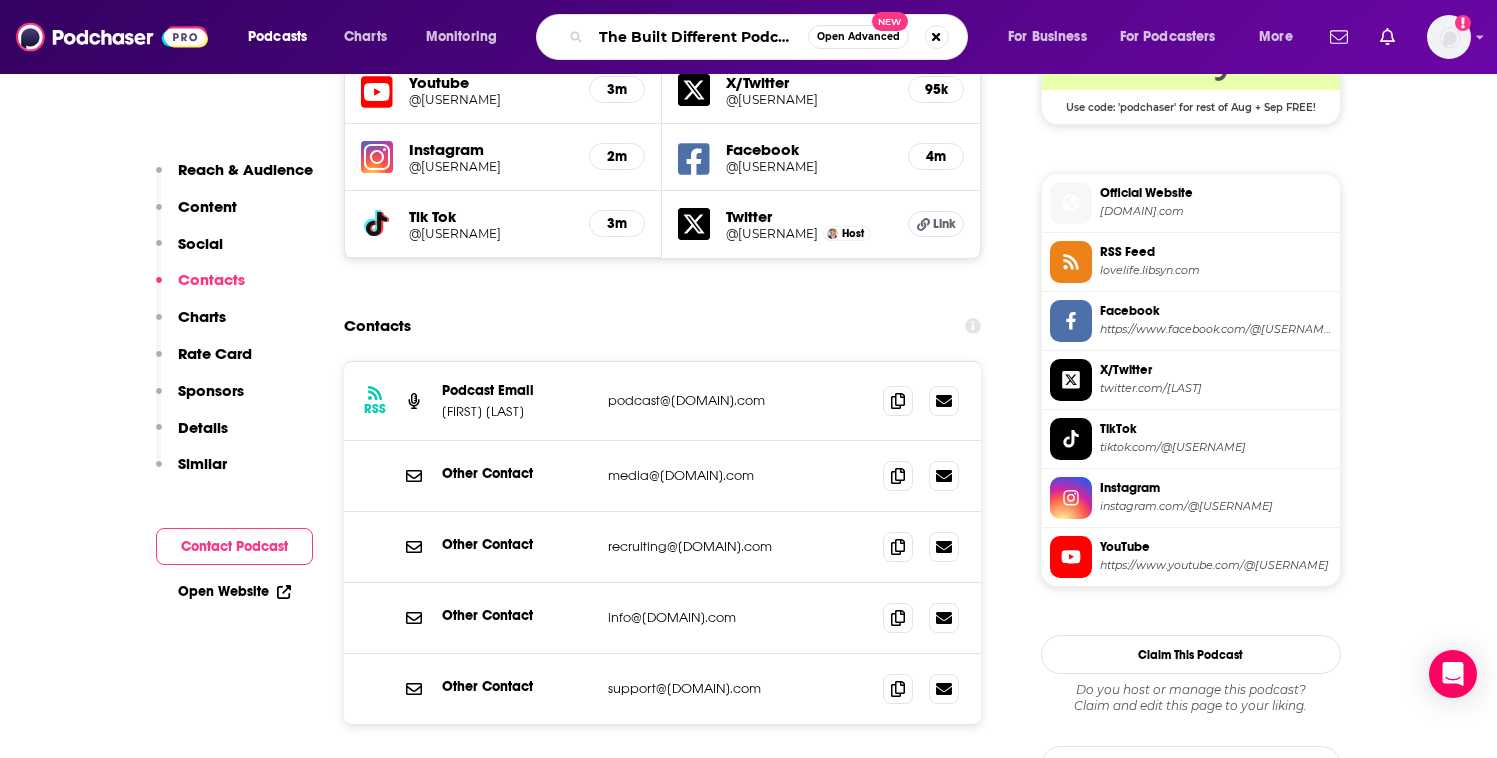 scroll, scrollTop: 0, scrollLeft: 135, axis: horizontal 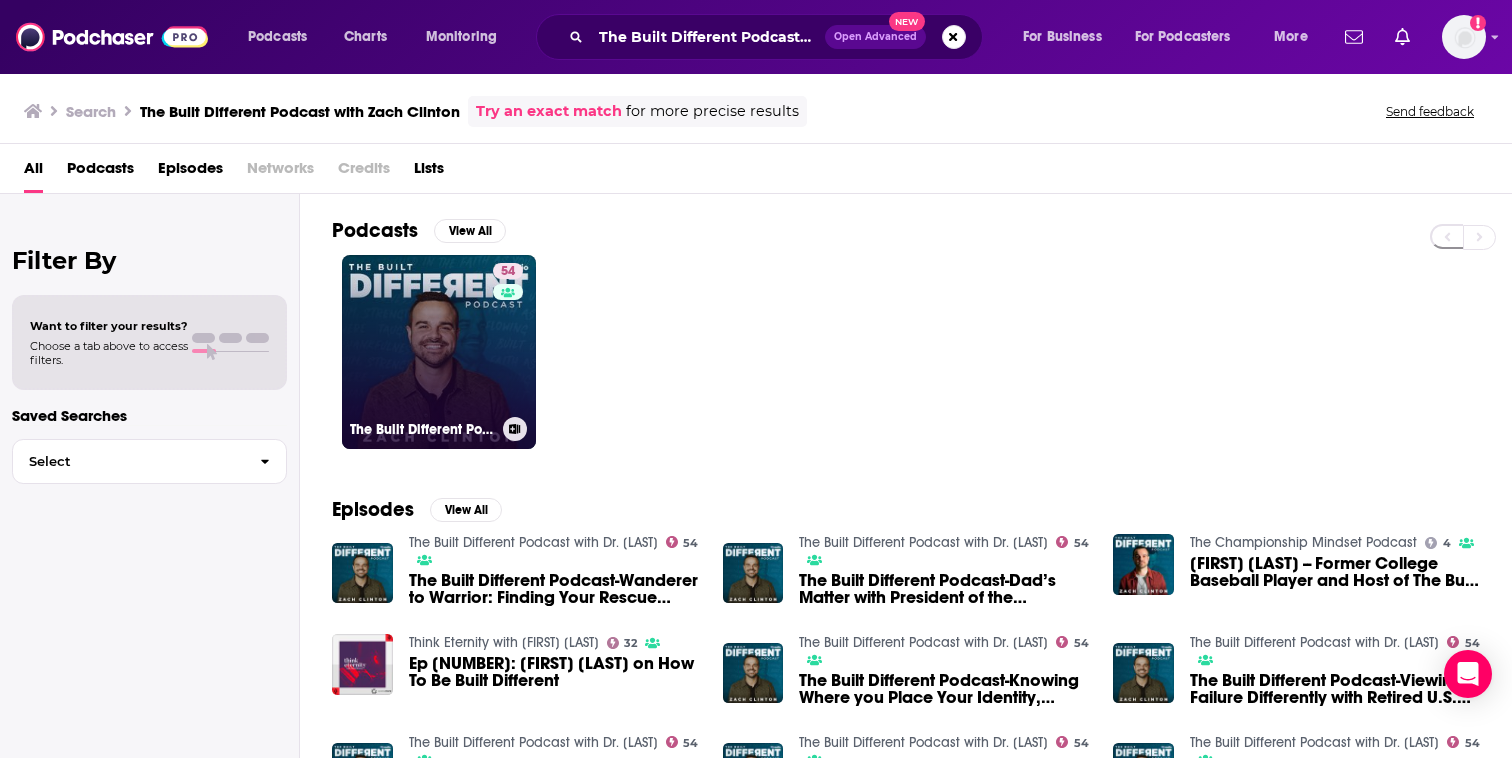 click on "[NUMBER] The Built Different Podcast with Dr. [LAST]" at bounding box center [439, 352] 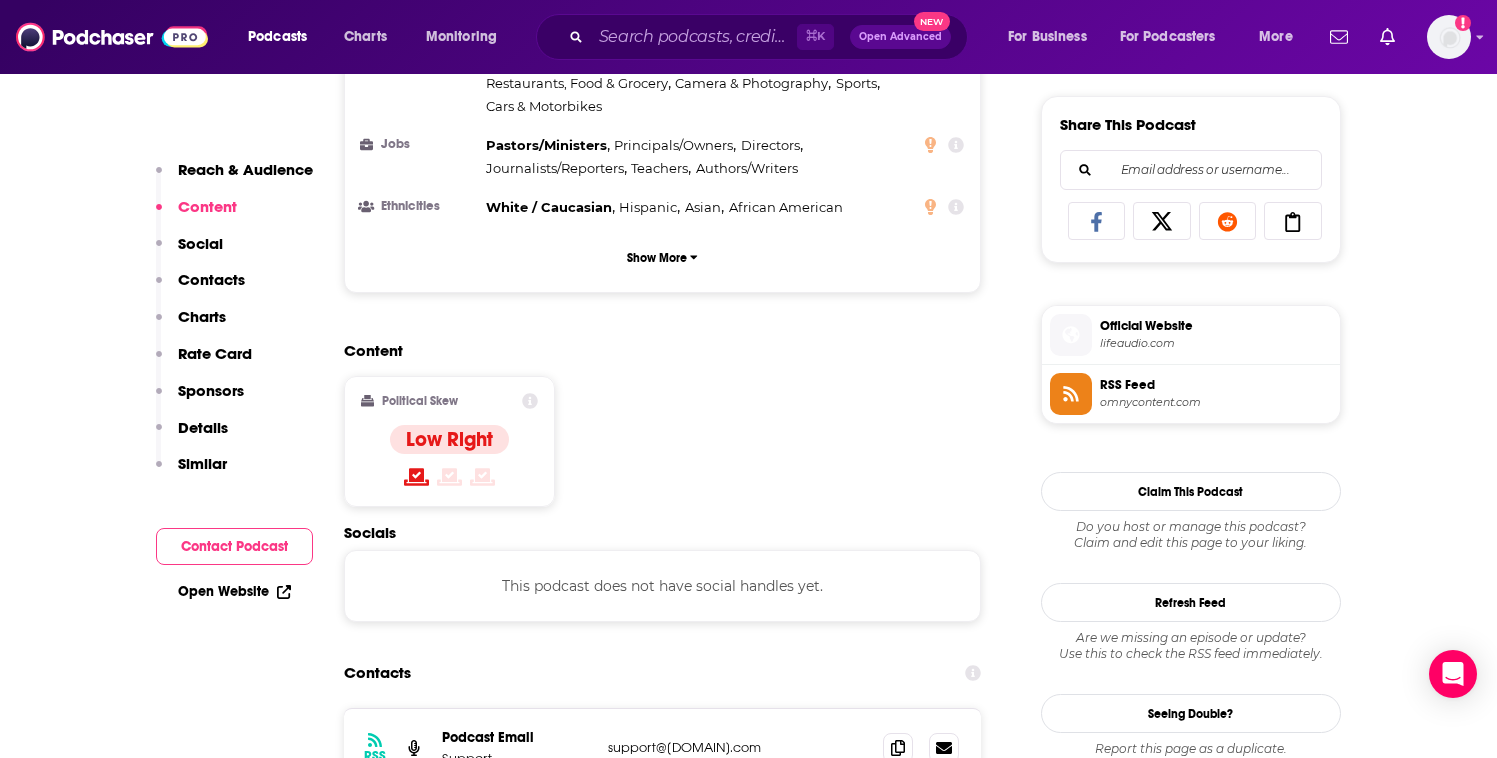 scroll, scrollTop: 999, scrollLeft: 0, axis: vertical 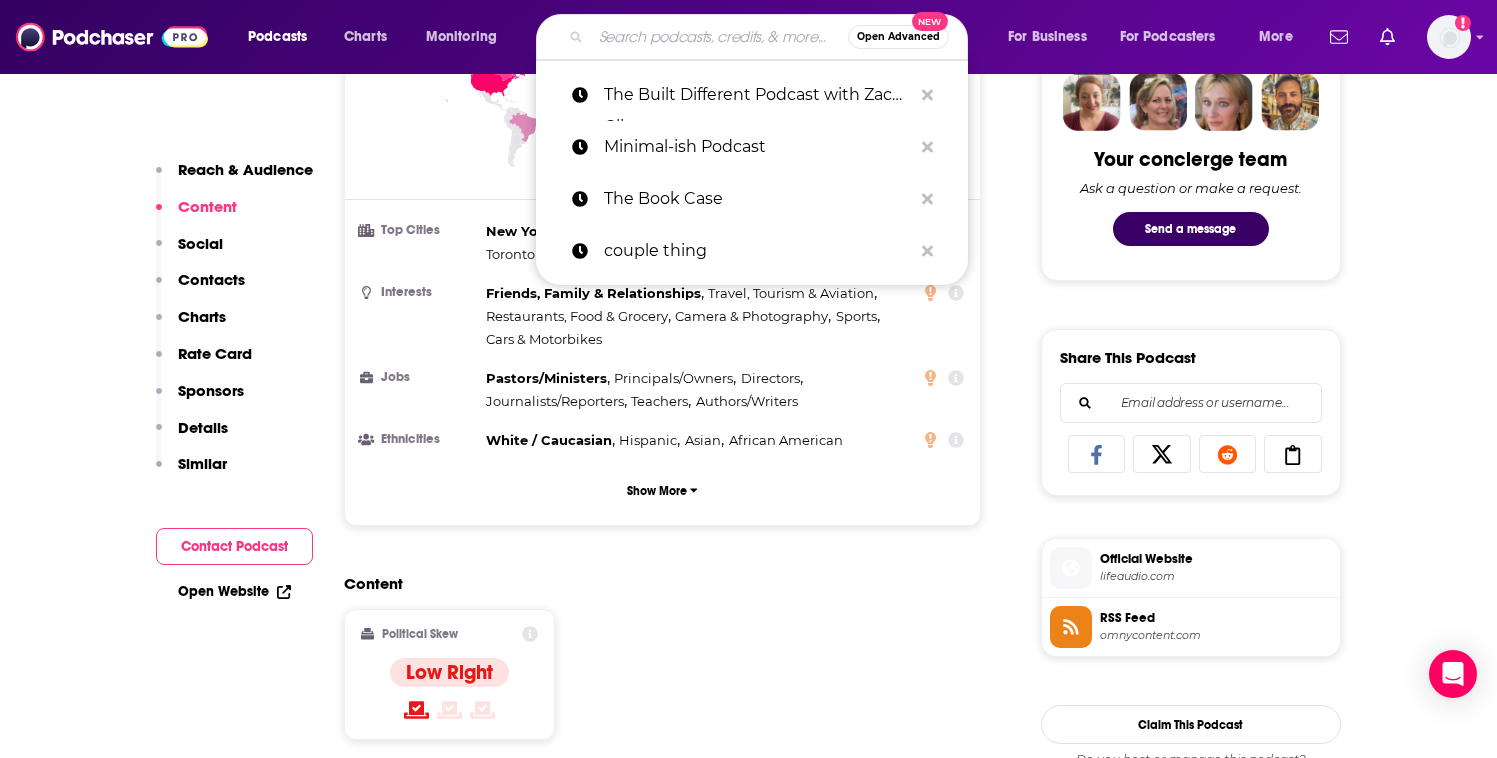 click at bounding box center (719, 37) 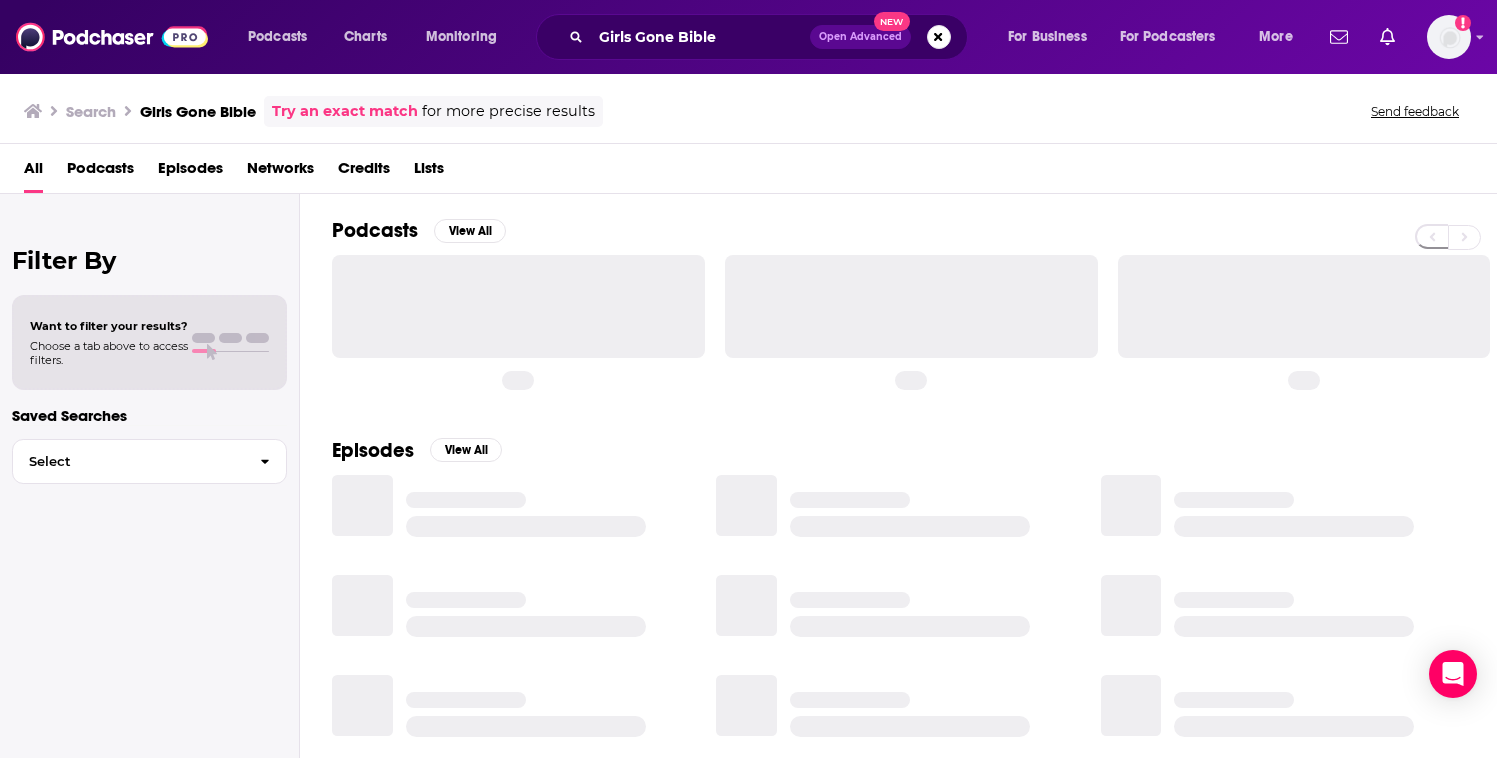 scroll, scrollTop: 0, scrollLeft: 0, axis: both 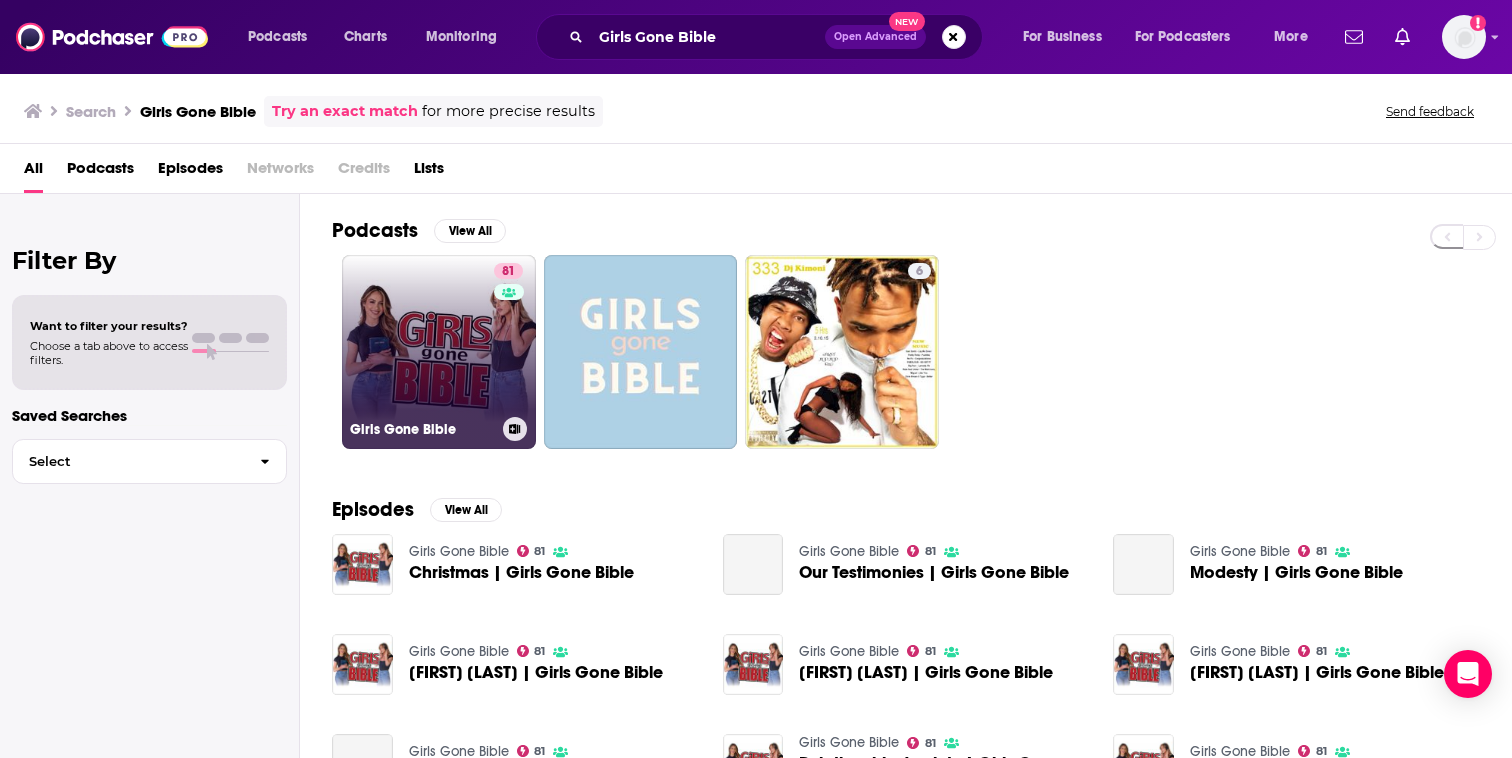 click on "81 Girls Gone Bible" at bounding box center [439, 352] 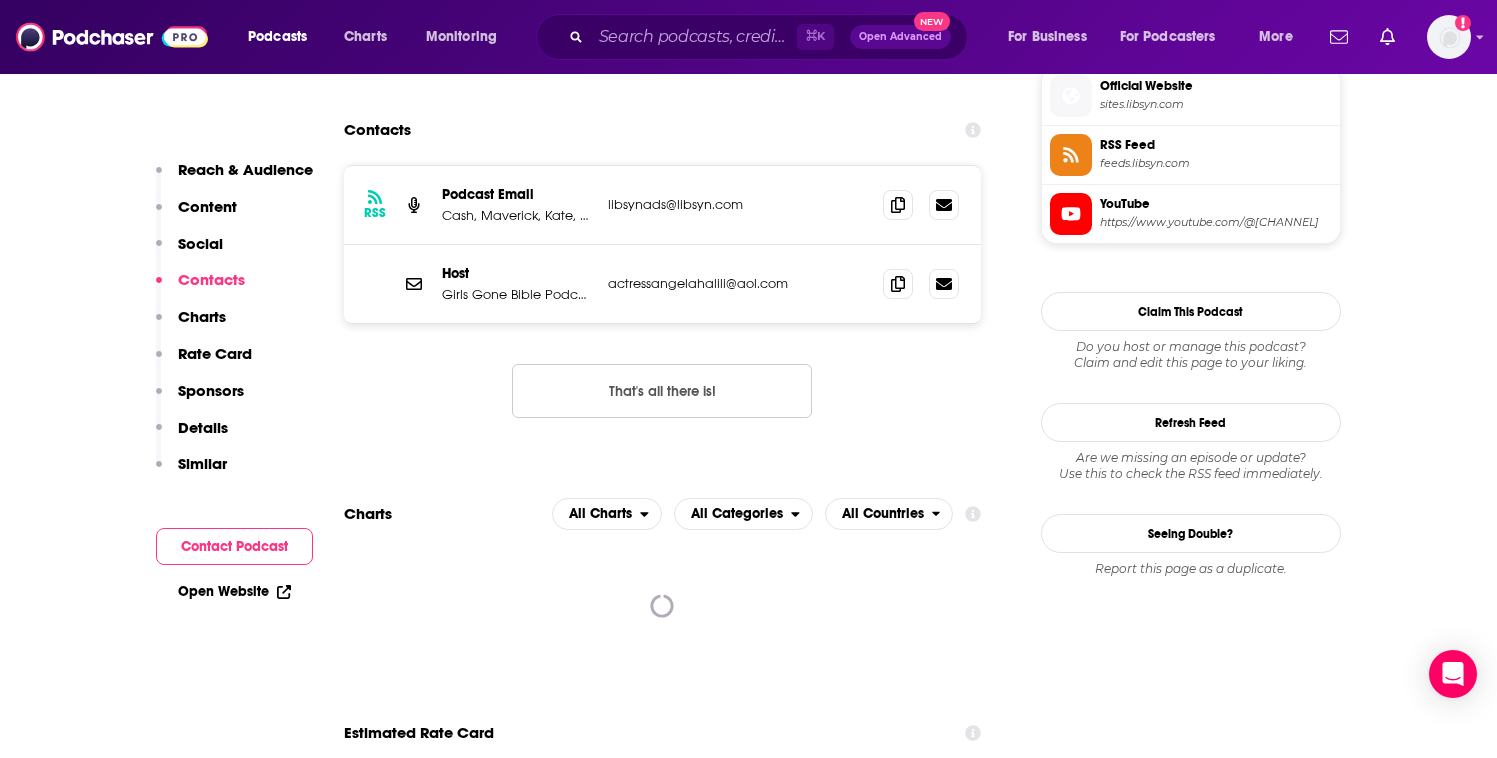 scroll, scrollTop: 1816, scrollLeft: 0, axis: vertical 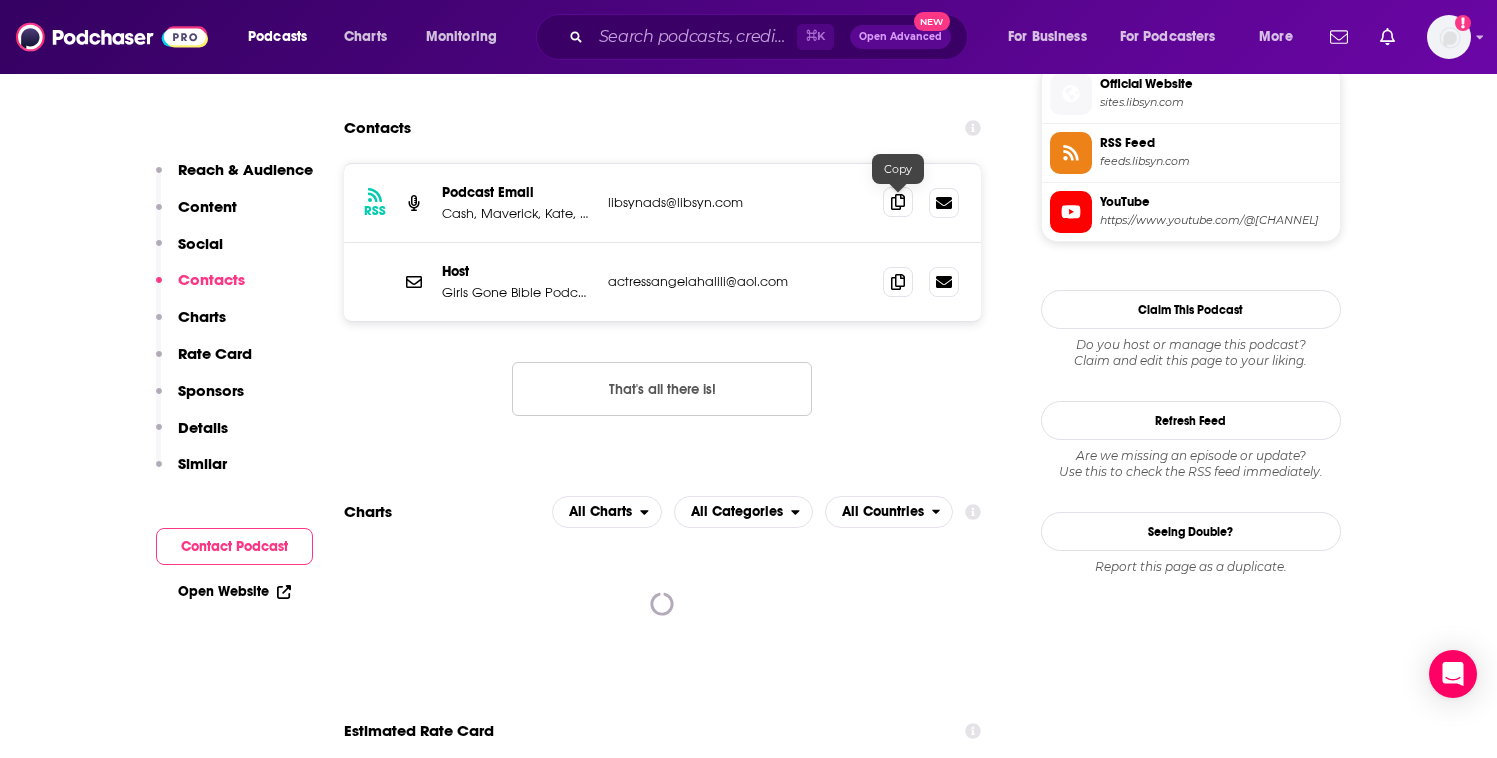 click 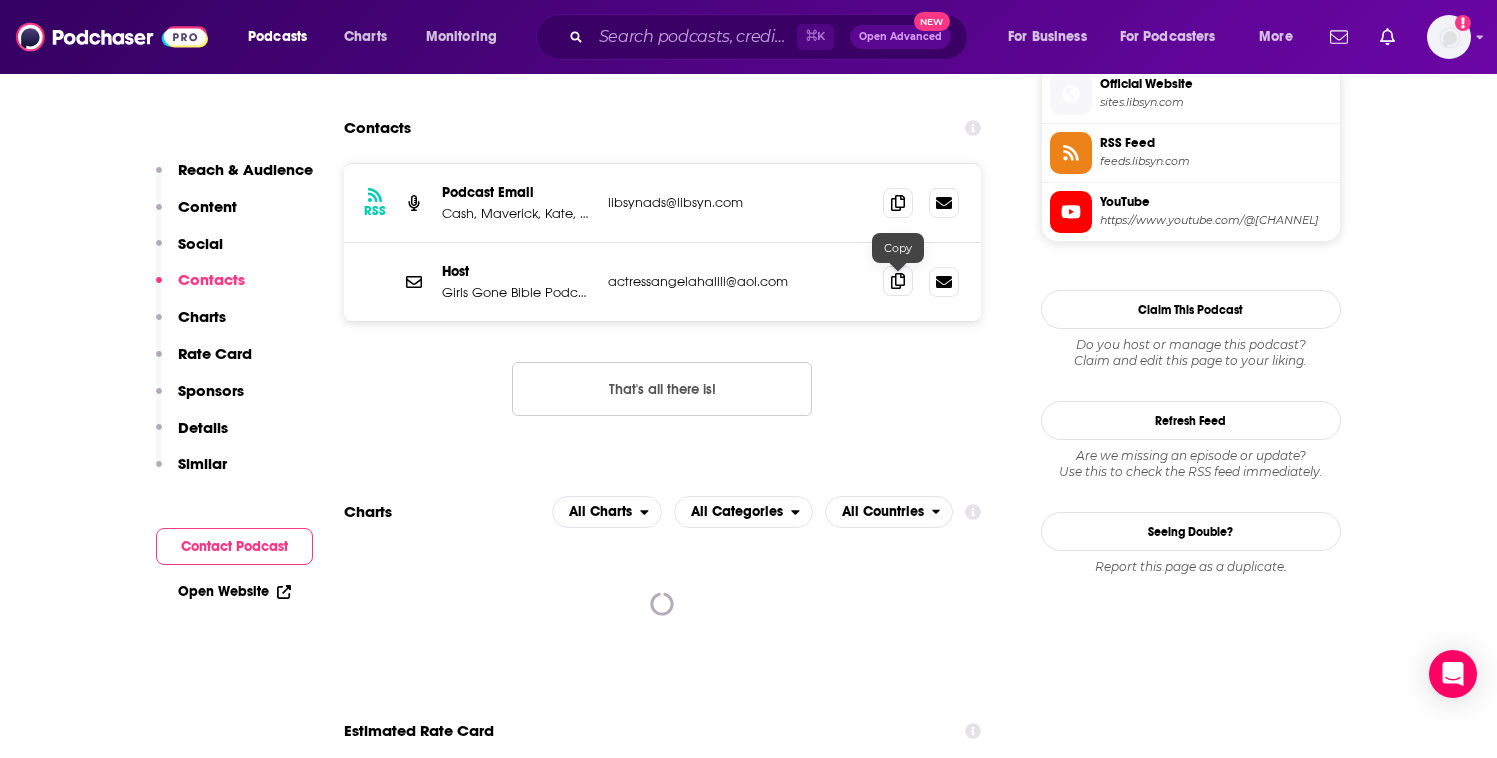click 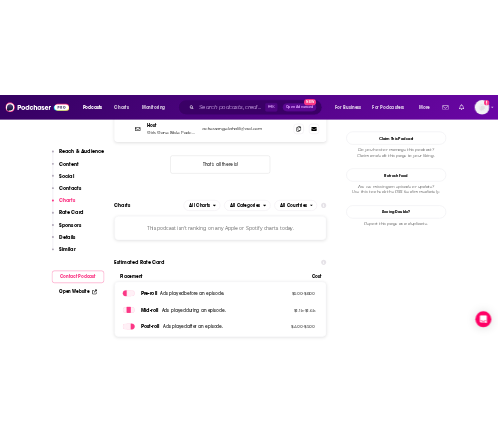 scroll, scrollTop: 1997, scrollLeft: 0, axis: vertical 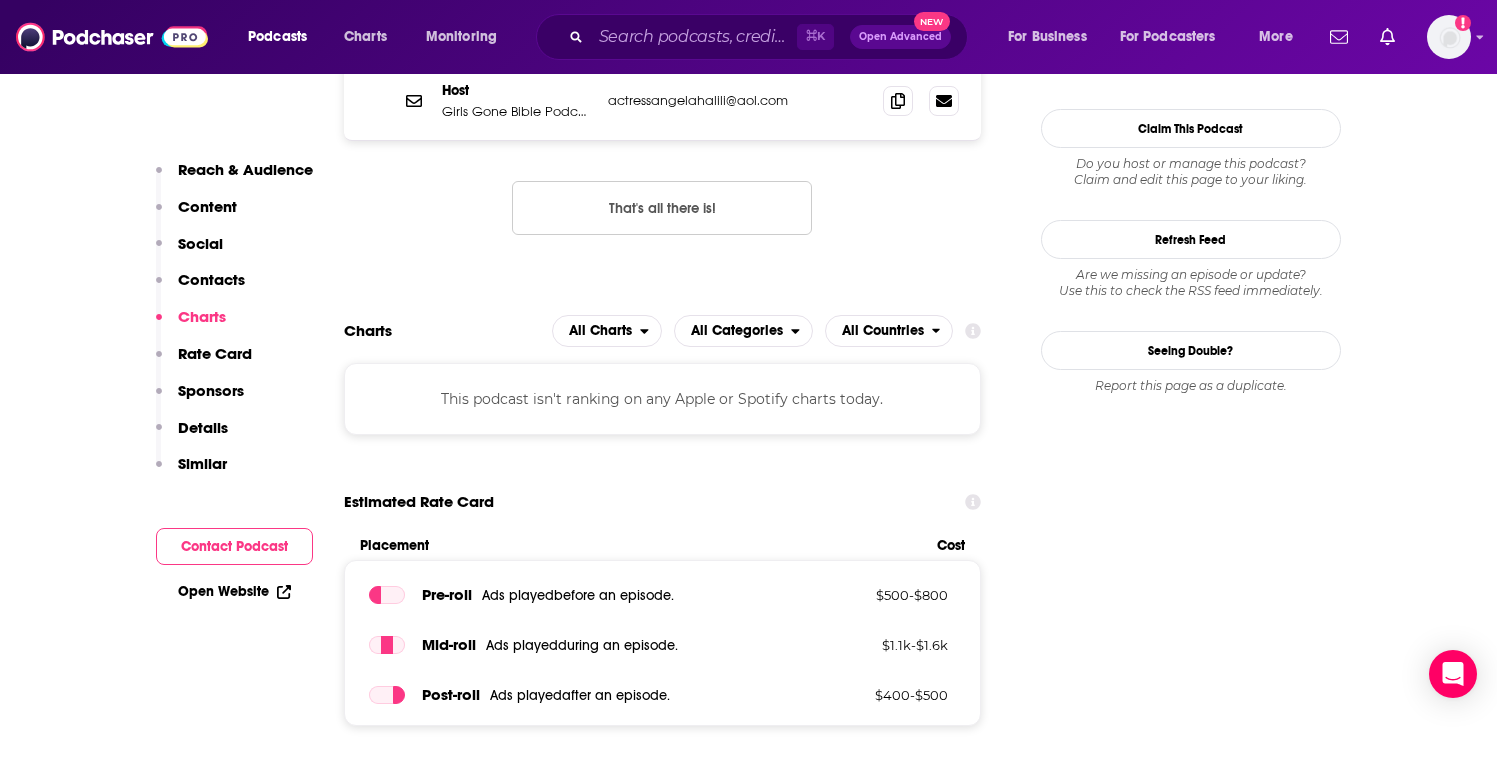 click on "RSS Podcast Email [NAME], [NAME], [NAME], [NAME] [DOMAIN]@[DOMAIN].com [DOMAIN]@[DOMAIN].com Host Girls Gone Bible Podcast actress[EMAIL]@[DOMAIN].com actress[EMAIL]@[DOMAIN].com That's all there is!" at bounding box center (663, 124) 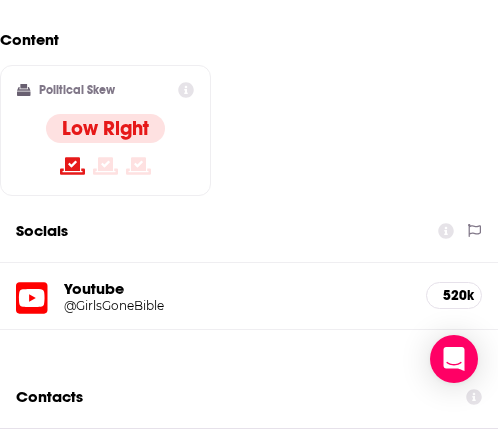 scroll, scrollTop: 0, scrollLeft: 0, axis: both 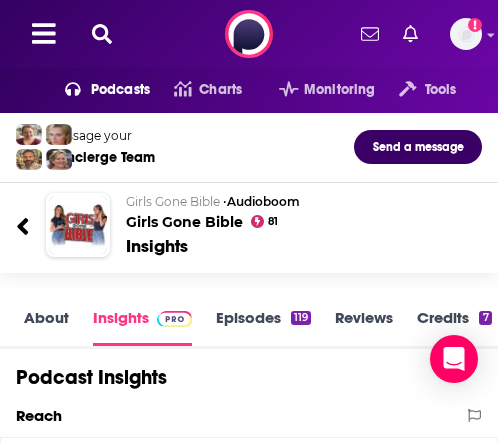 click 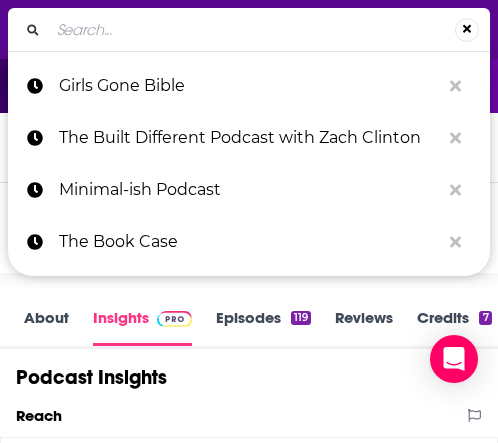 type on "The Viall Files" 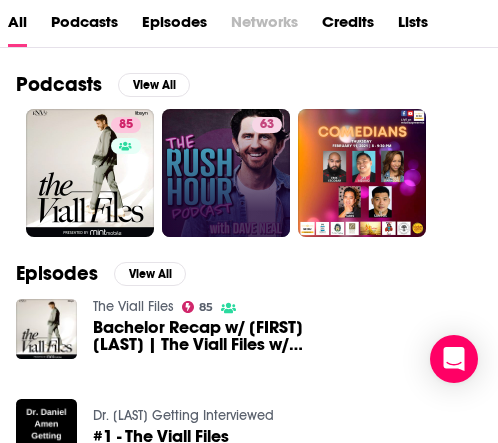 scroll, scrollTop: 190, scrollLeft: 0, axis: vertical 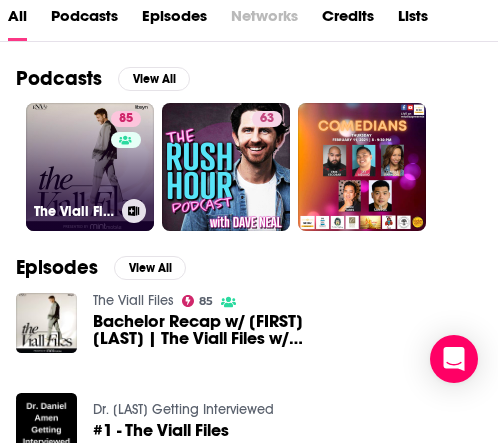 click on "[NUMBER] The Viall Files" at bounding box center (90, 167) 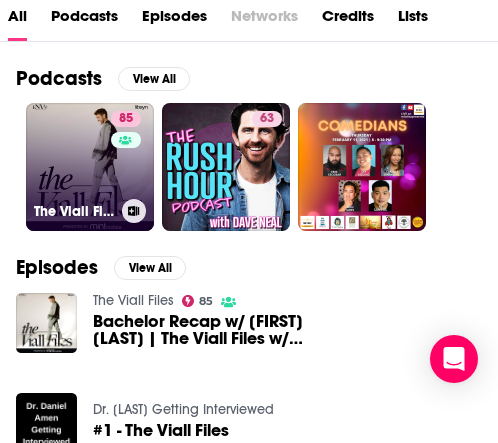 scroll, scrollTop: 0, scrollLeft: 0, axis: both 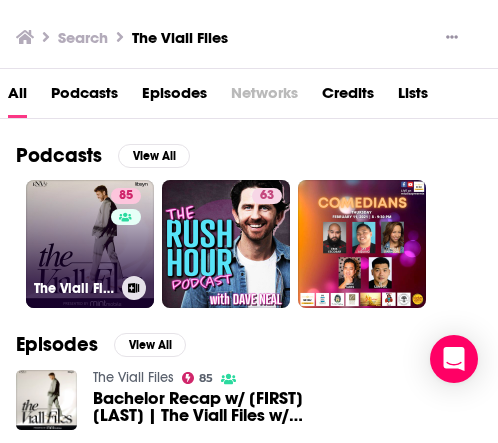 click on "[NUMBER] The Viall Files" at bounding box center (90, 244) 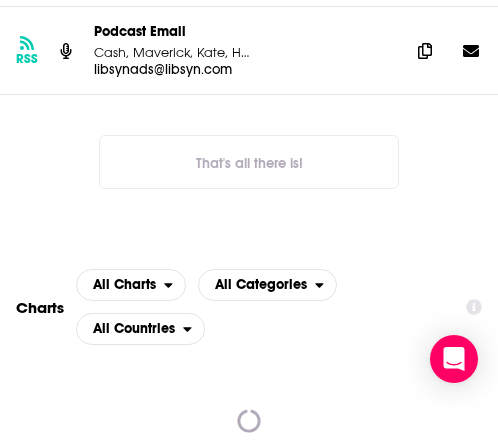 scroll, scrollTop: 2680, scrollLeft: 0, axis: vertical 